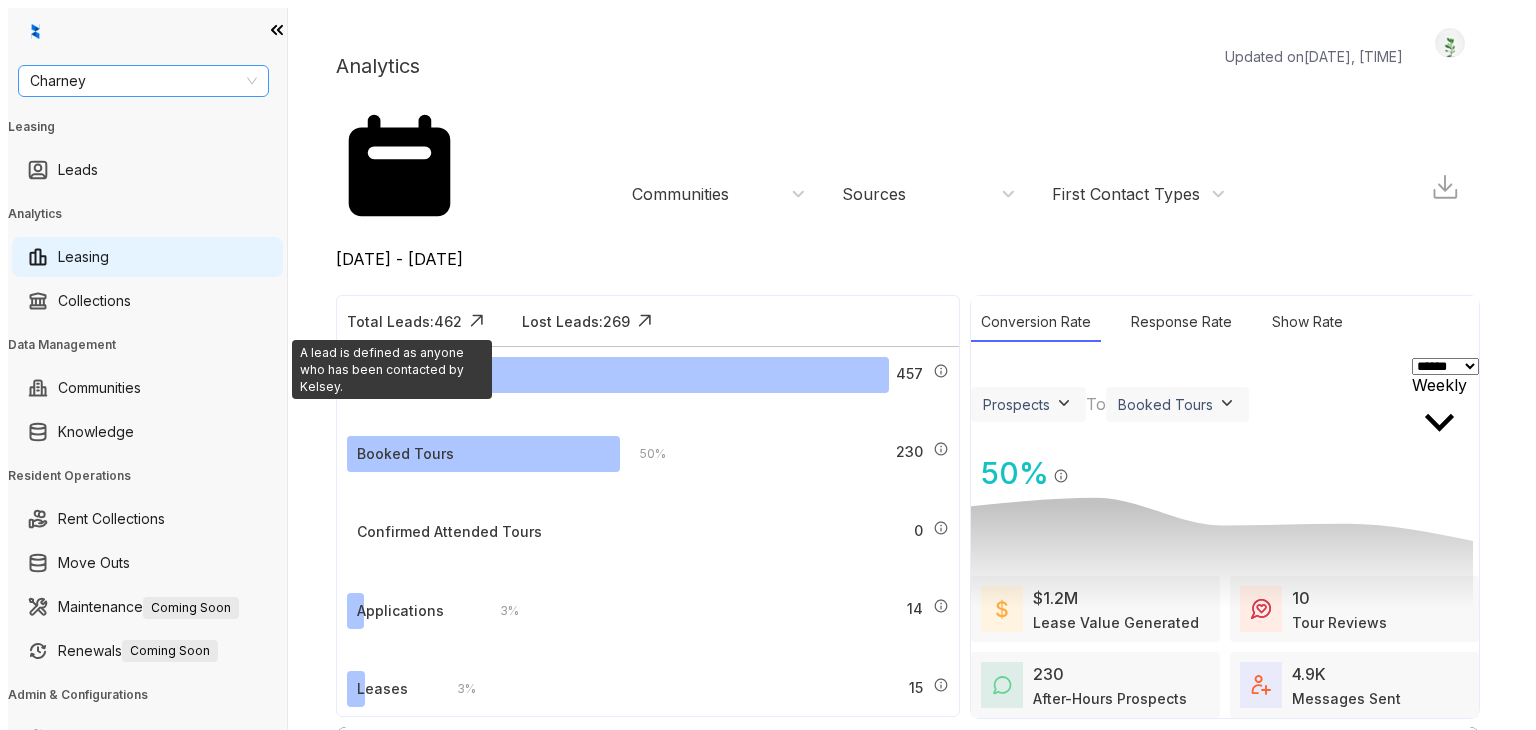 scroll, scrollTop: 0, scrollLeft: 0, axis: both 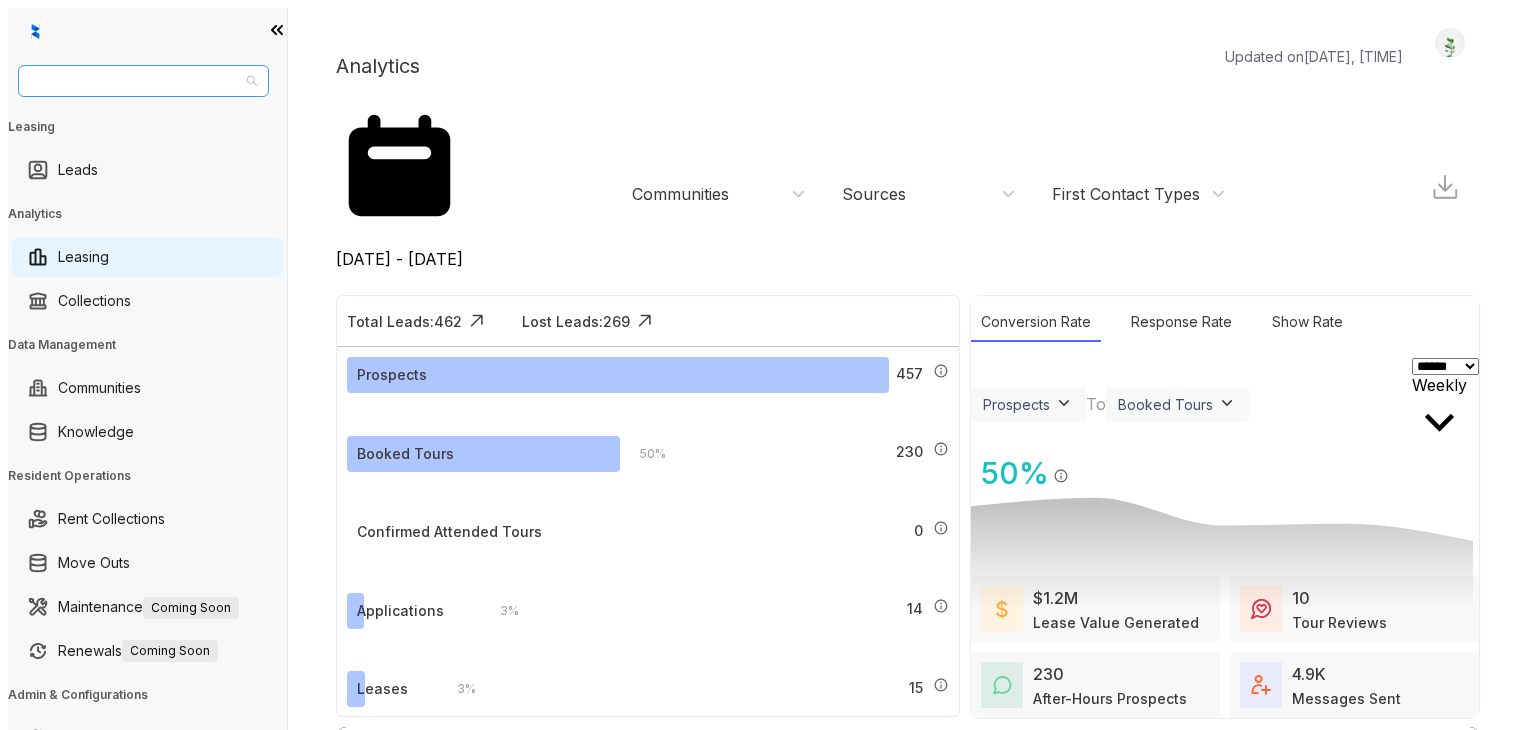 click on "Charney" at bounding box center (143, 81) 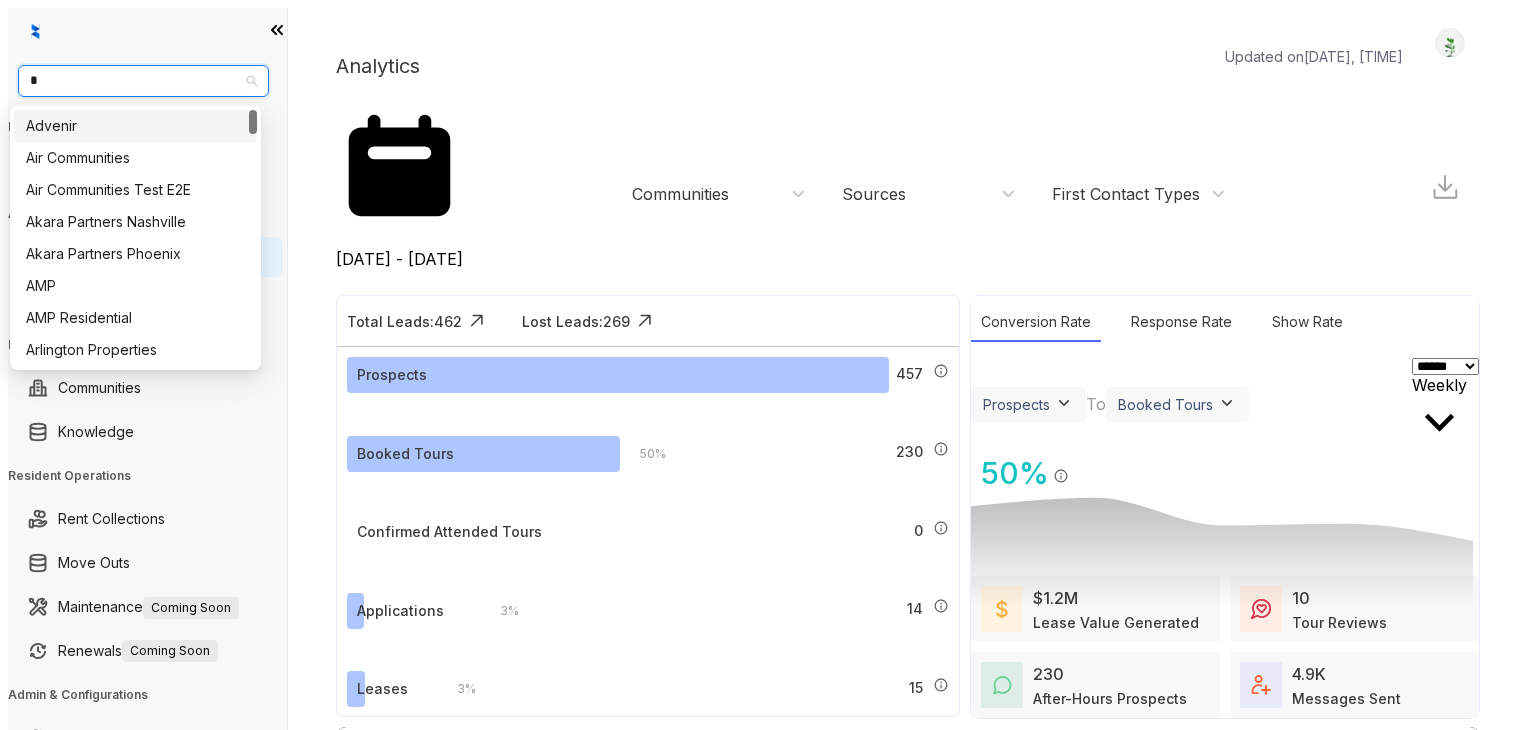 type on "**" 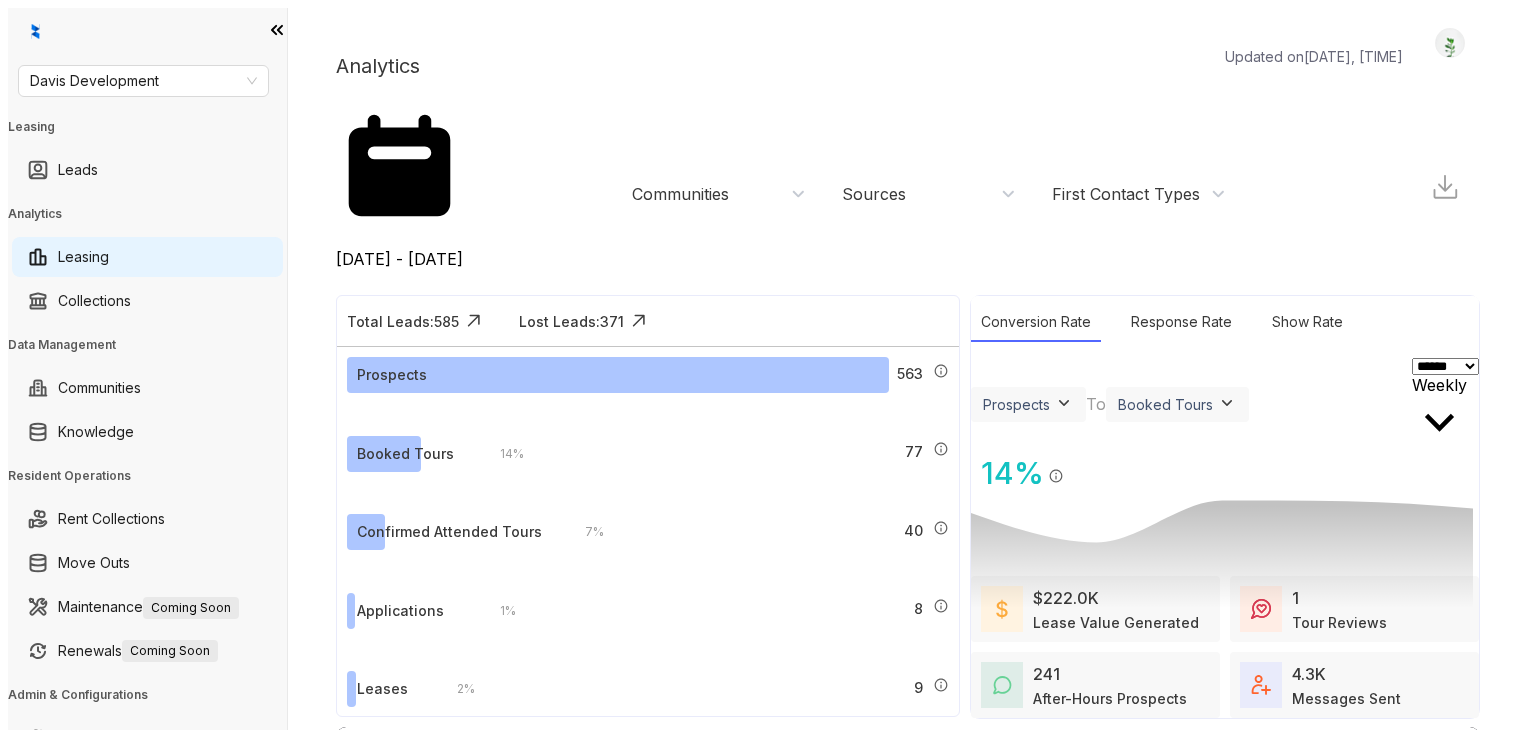 scroll, scrollTop: 0, scrollLeft: 0, axis: both 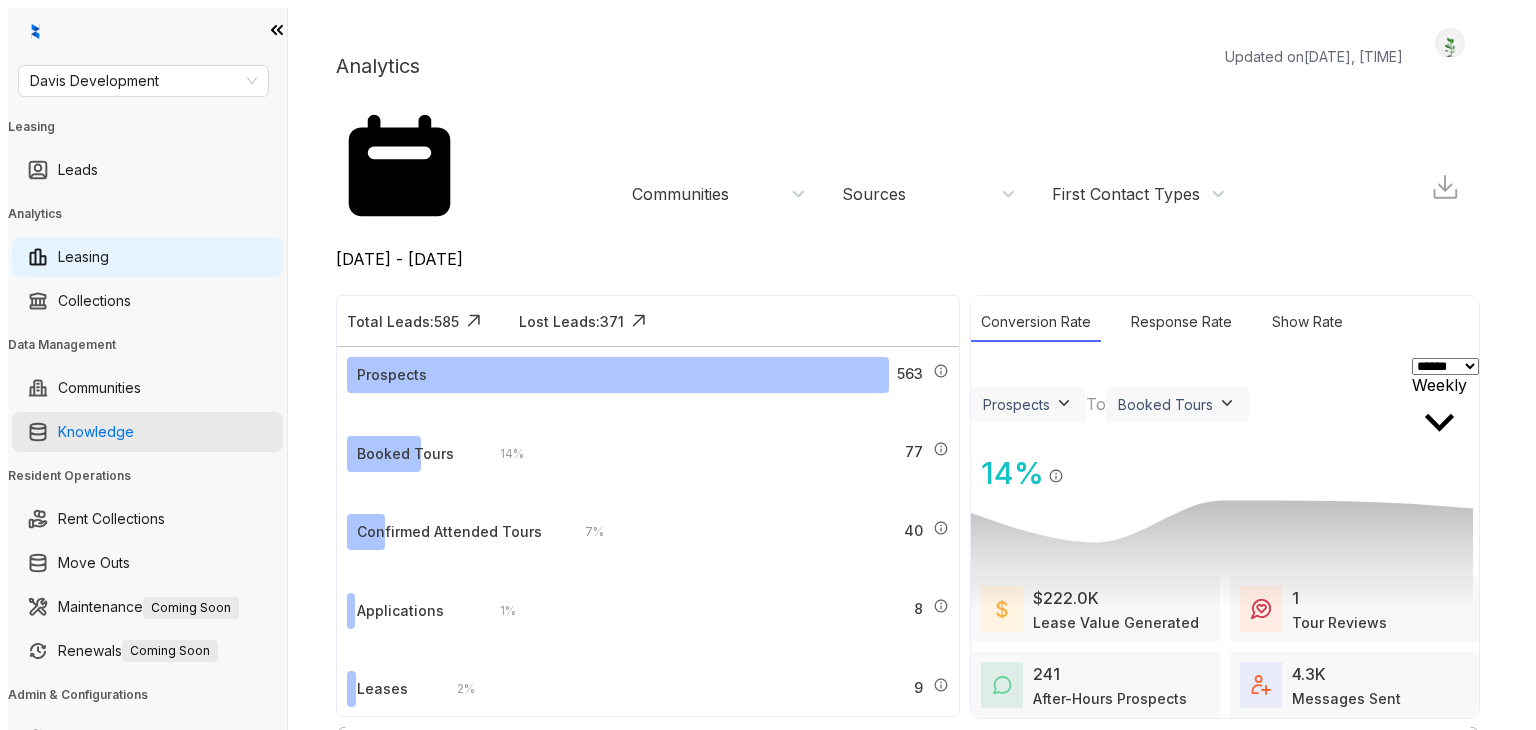 click on "Knowledge" at bounding box center (96, 432) 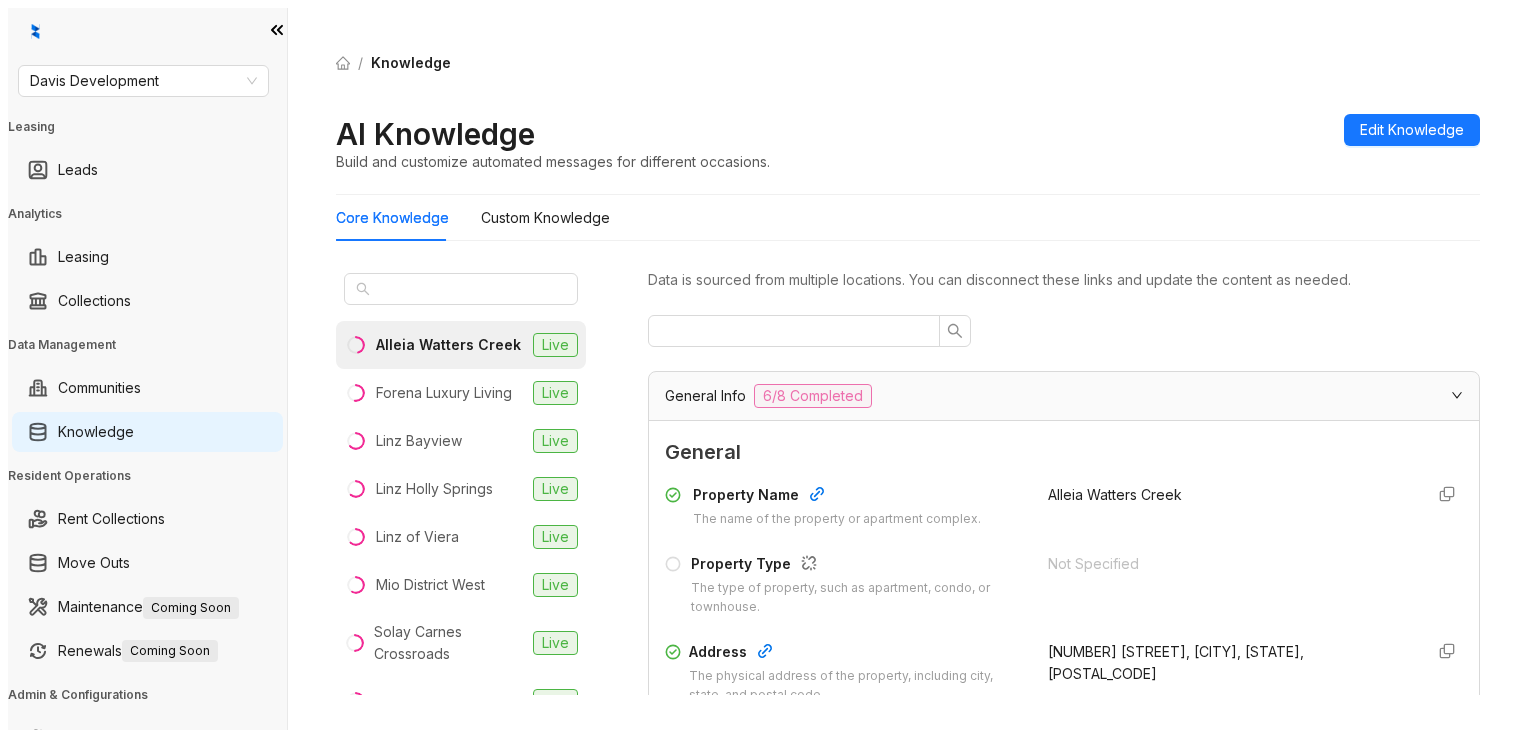 click at bounding box center [461, 289] 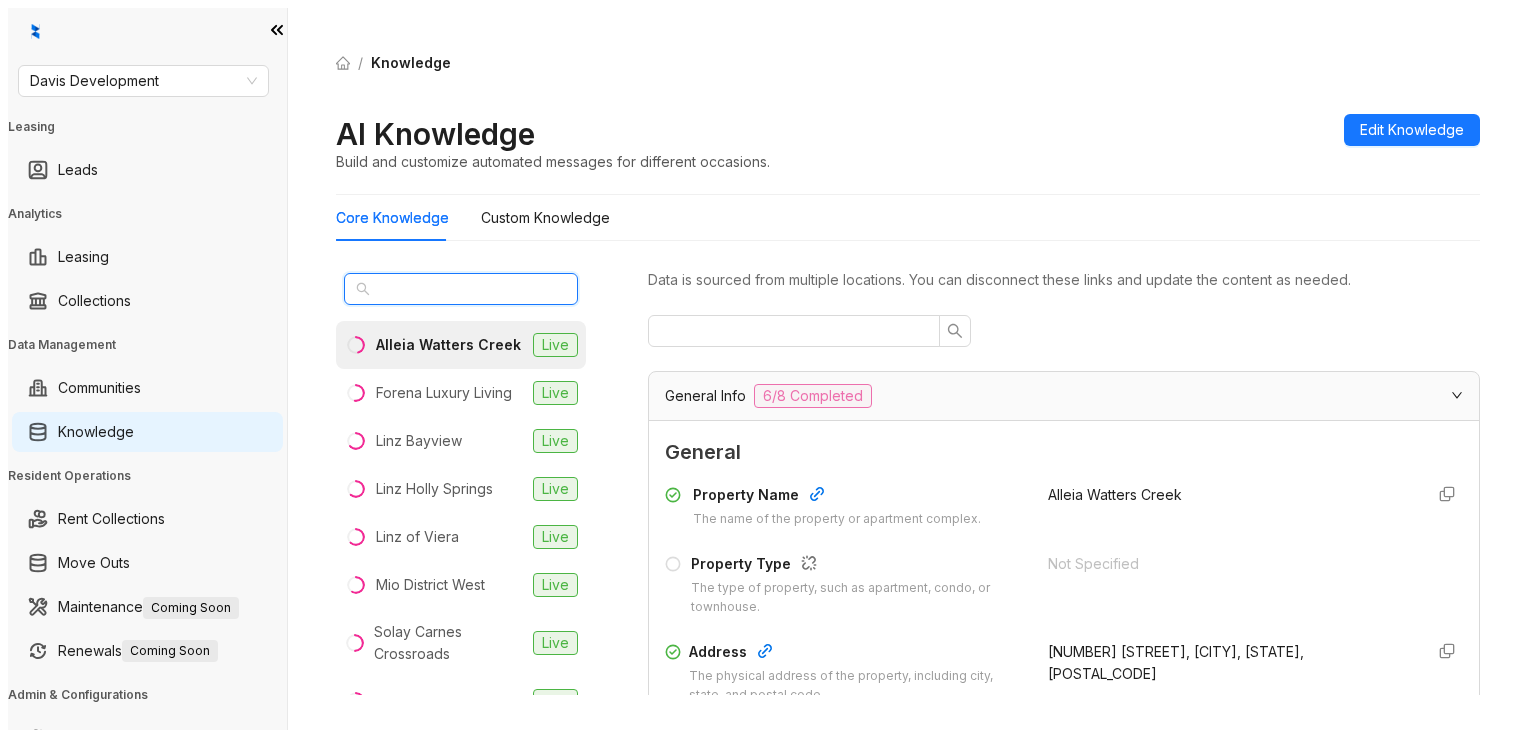 click at bounding box center [462, 289] 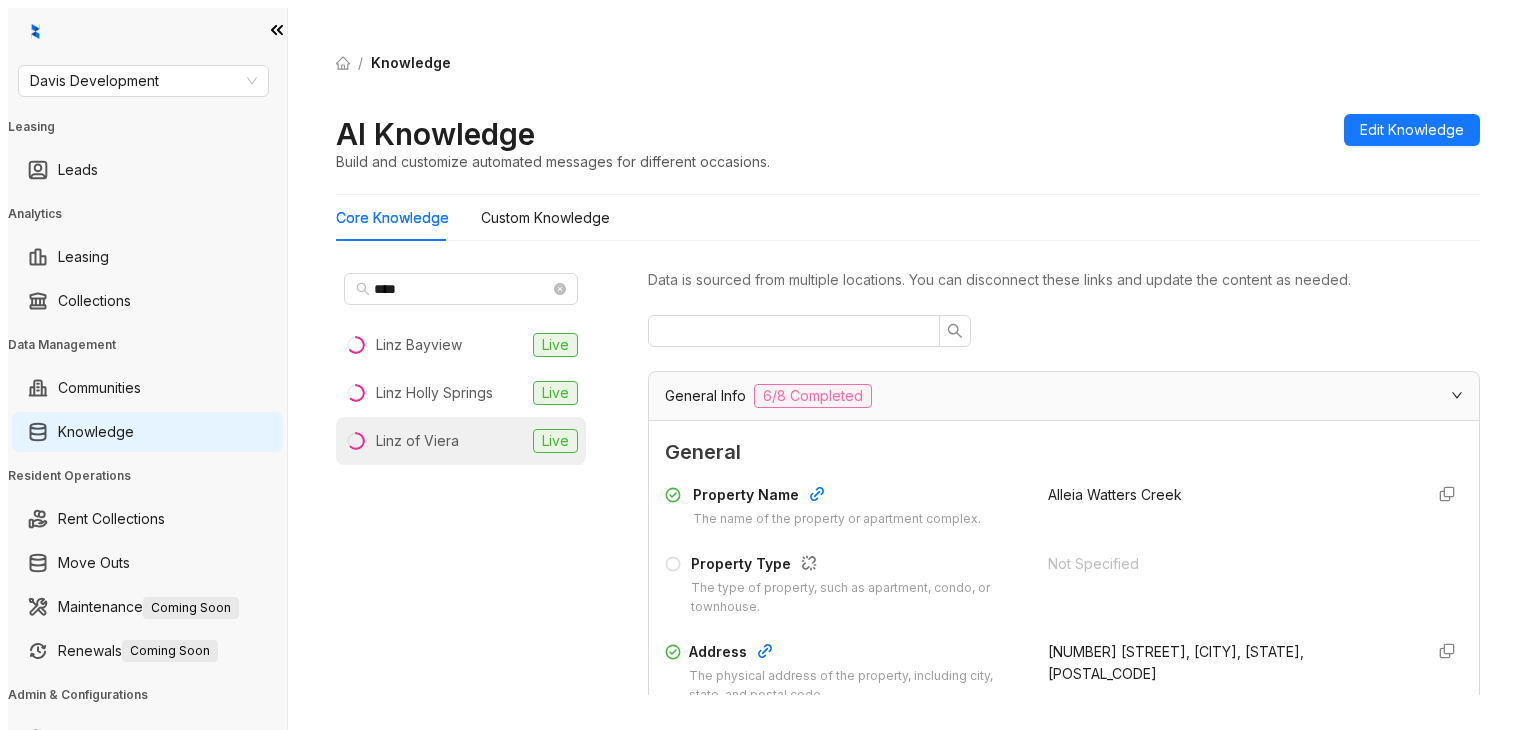 click on "Linz of Viera Live" at bounding box center (461, 441) 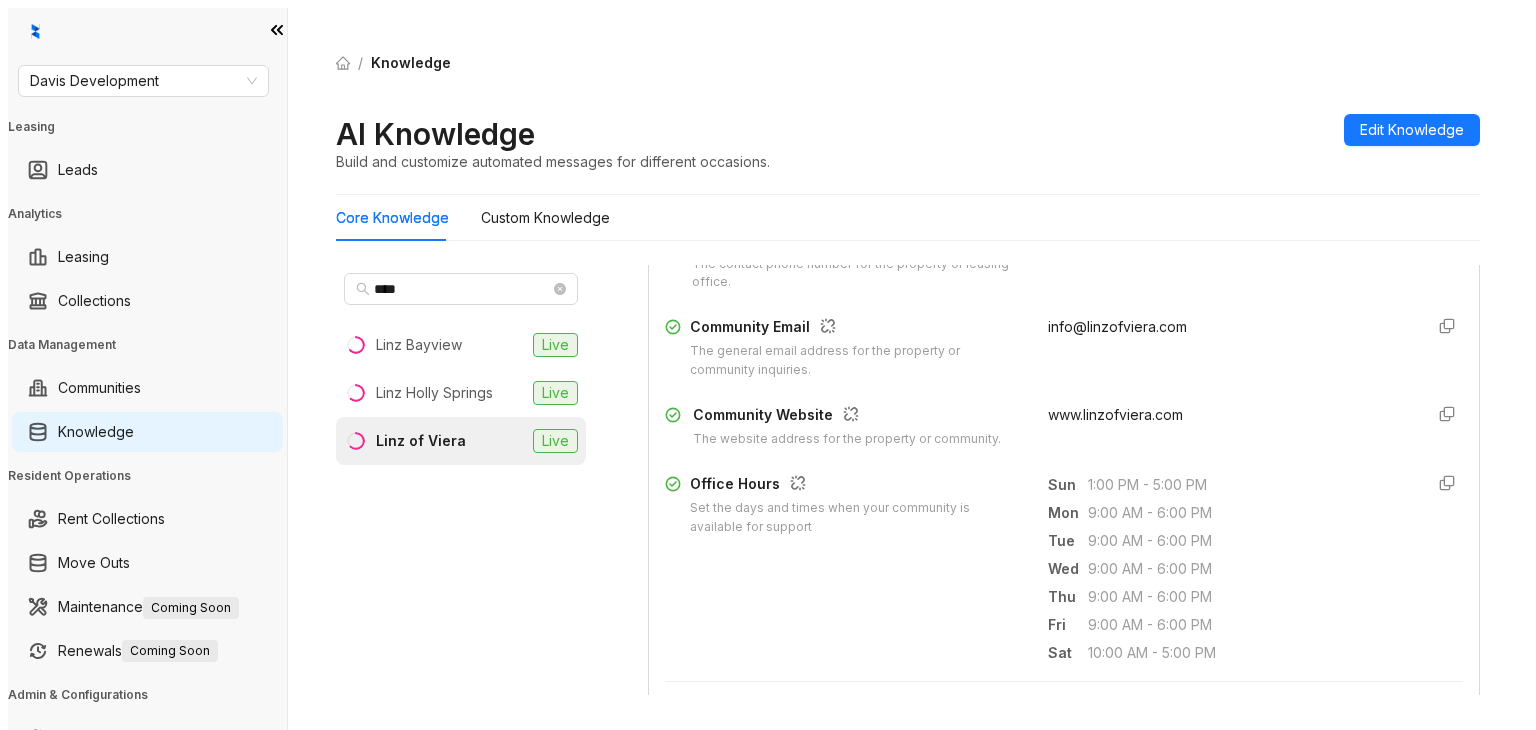 scroll, scrollTop: 600, scrollLeft: 0, axis: vertical 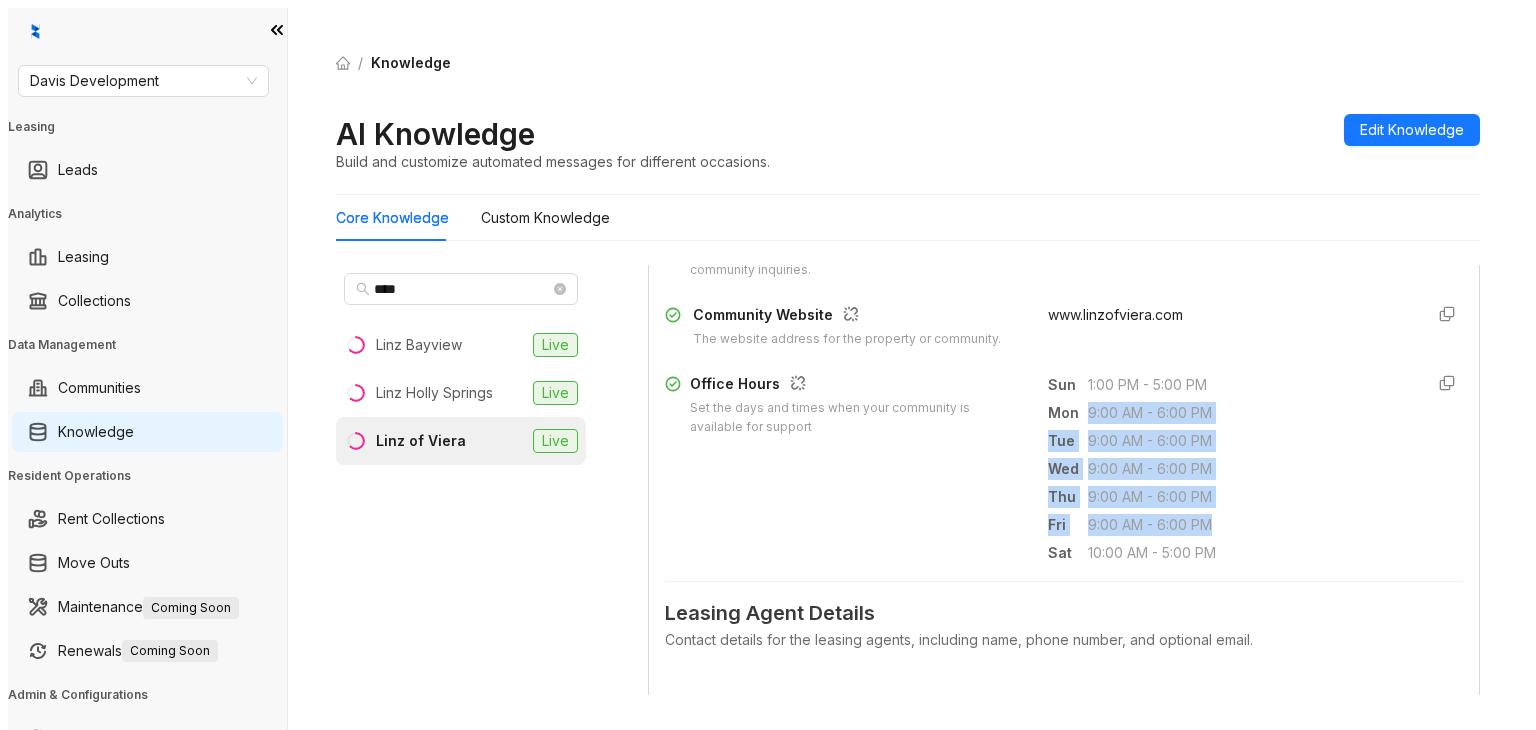 drag, startPoint x: 1060, startPoint y: 389, endPoint x: 1204, endPoint y: 497, distance: 180 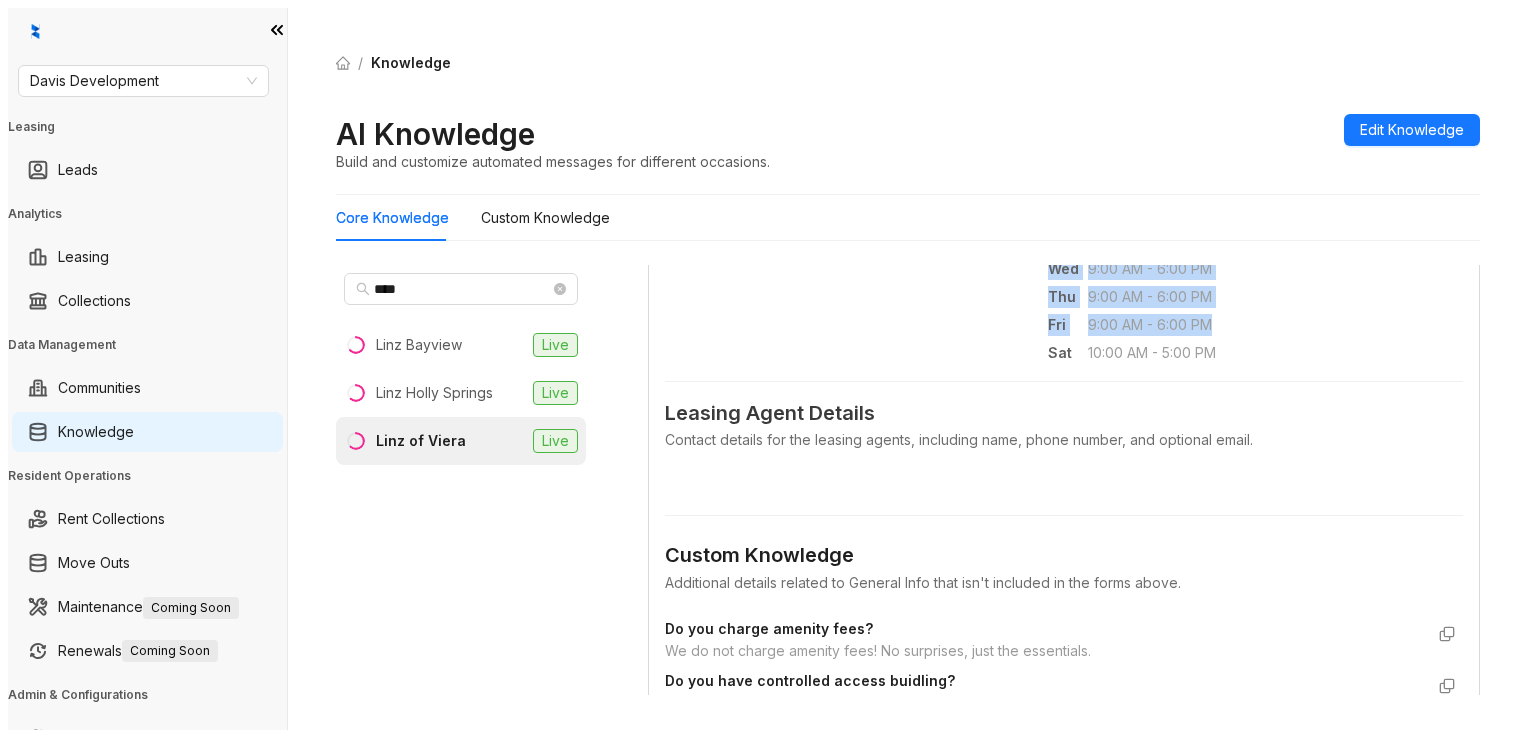scroll, scrollTop: 400, scrollLeft: 0, axis: vertical 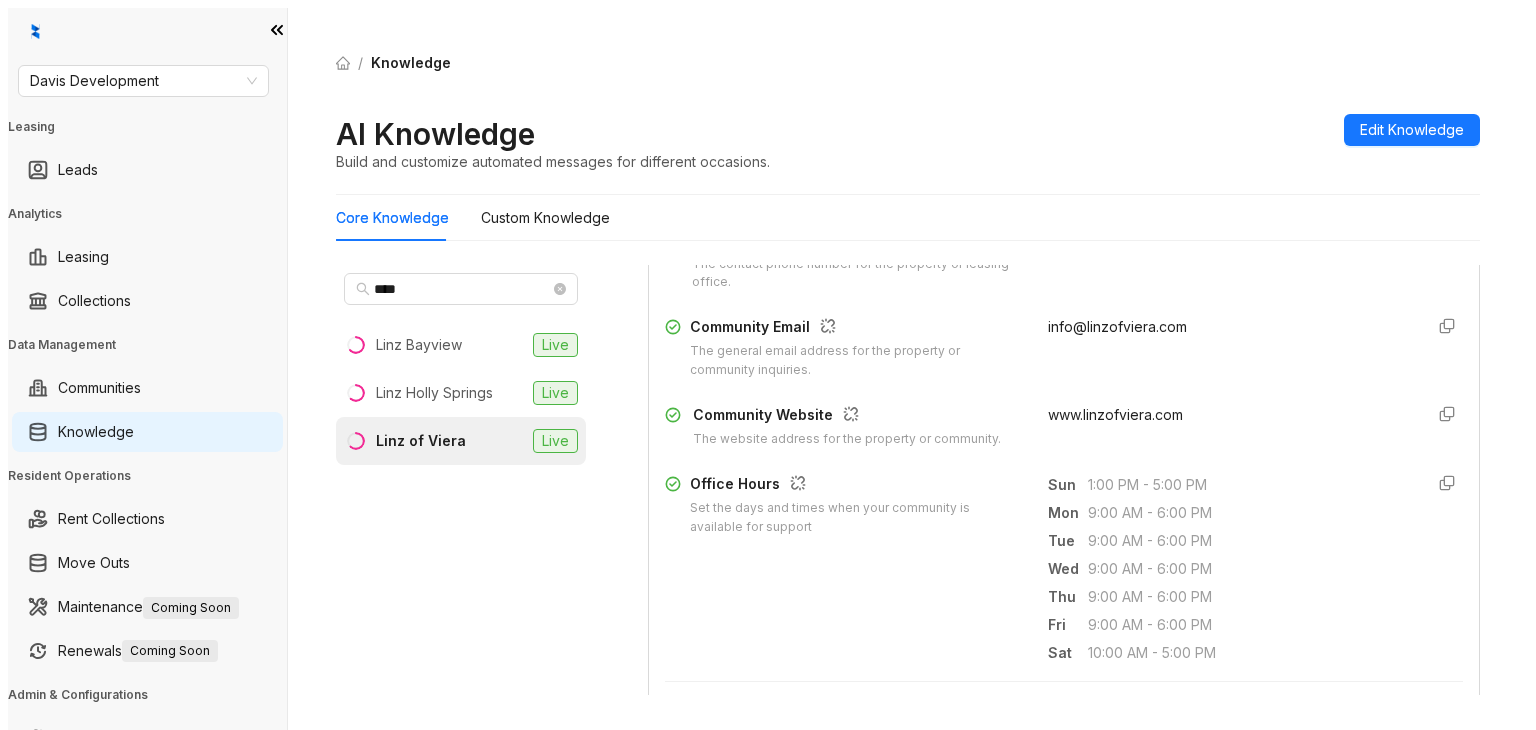 click on "Office Hours Set the days and times when your community is available for support Sun 1:00 PM - 5:00 PM Mon 9:00 AM - 6:00 PM Tue 9:00 AM - 6:00 PM Wed 9:00 AM - 6:00 PM Thu 9:00 AM - 6:00 PM Fri 9:00 AM - 6:00 PM Sat 10:00 AM - 5:00 PM" at bounding box center [1064, 569] 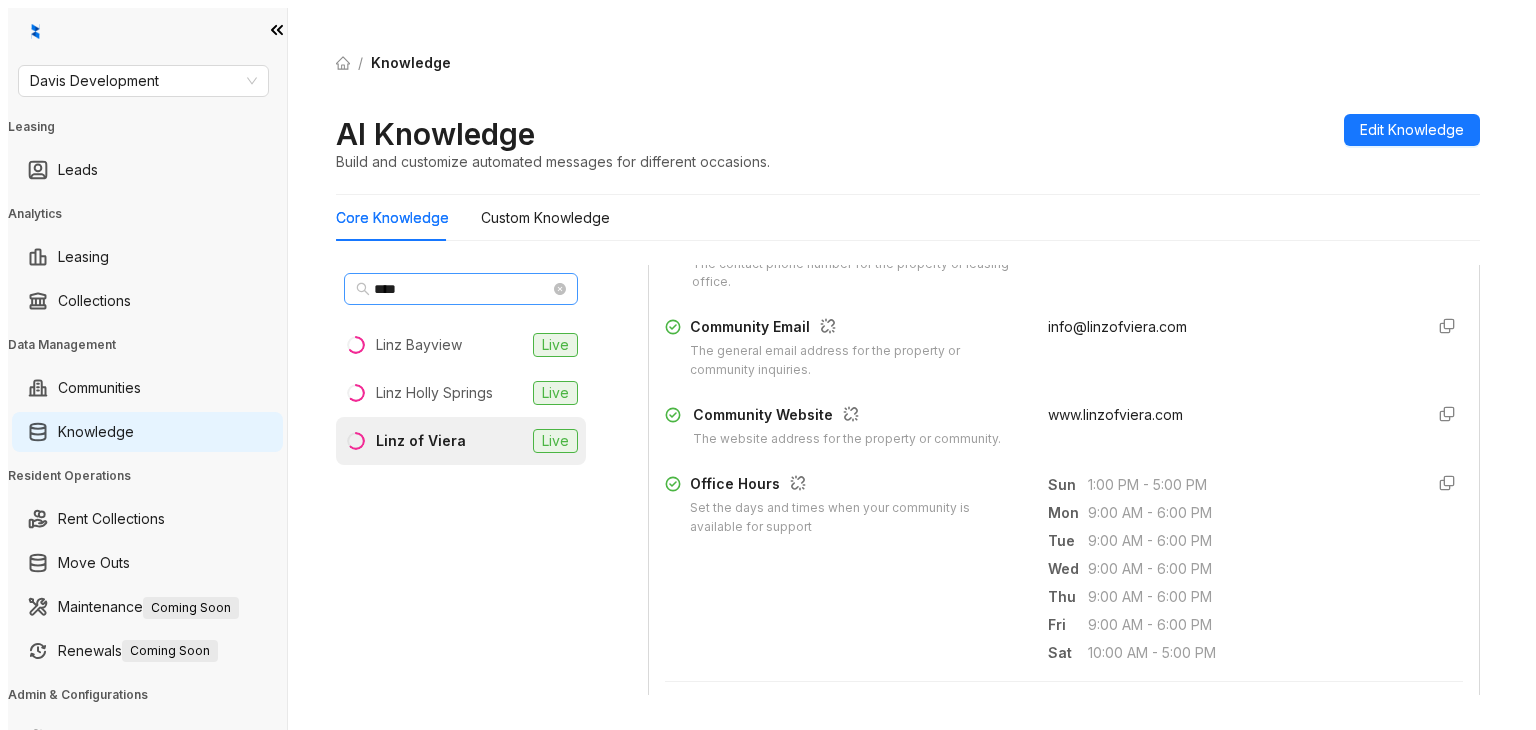 click on "****" at bounding box center (461, 289) 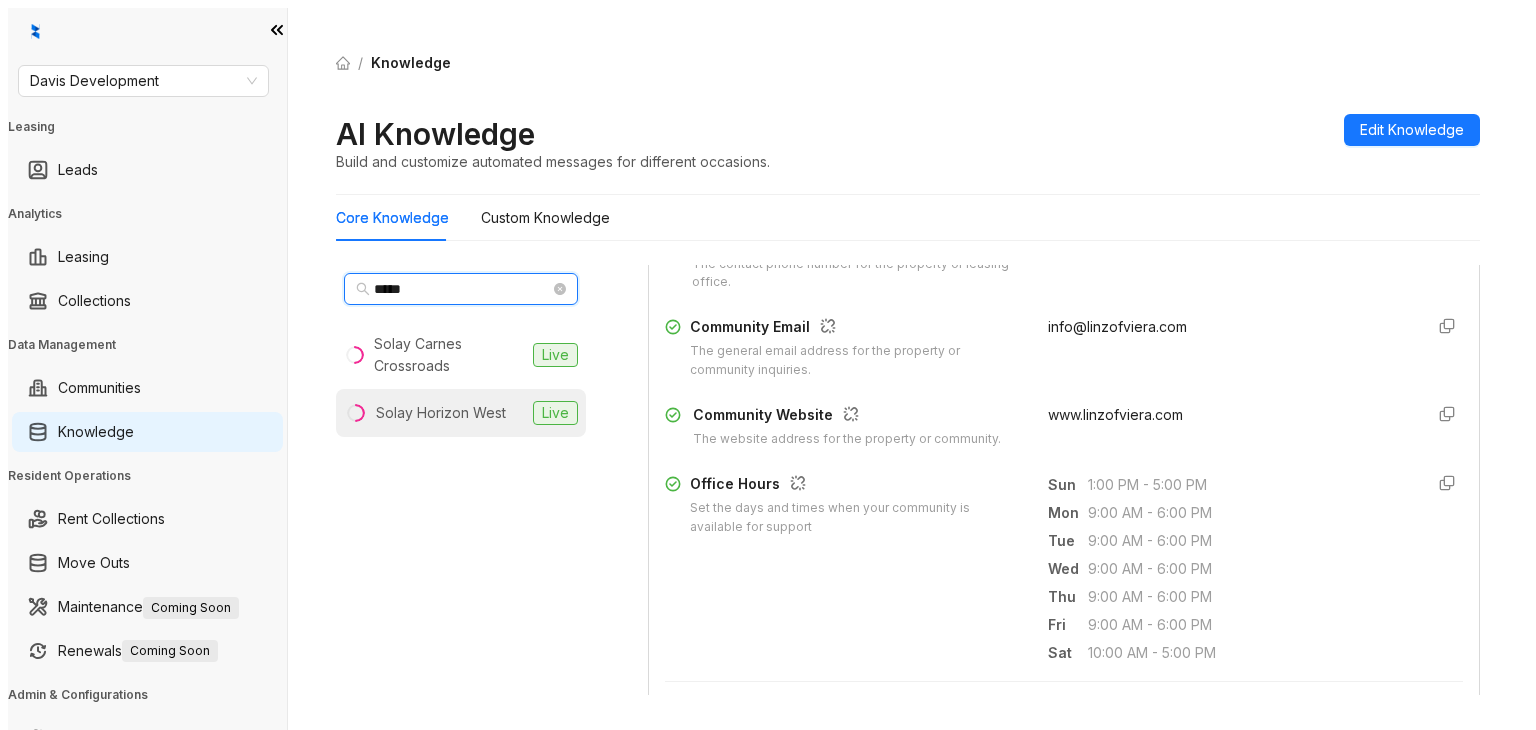 type on "*****" 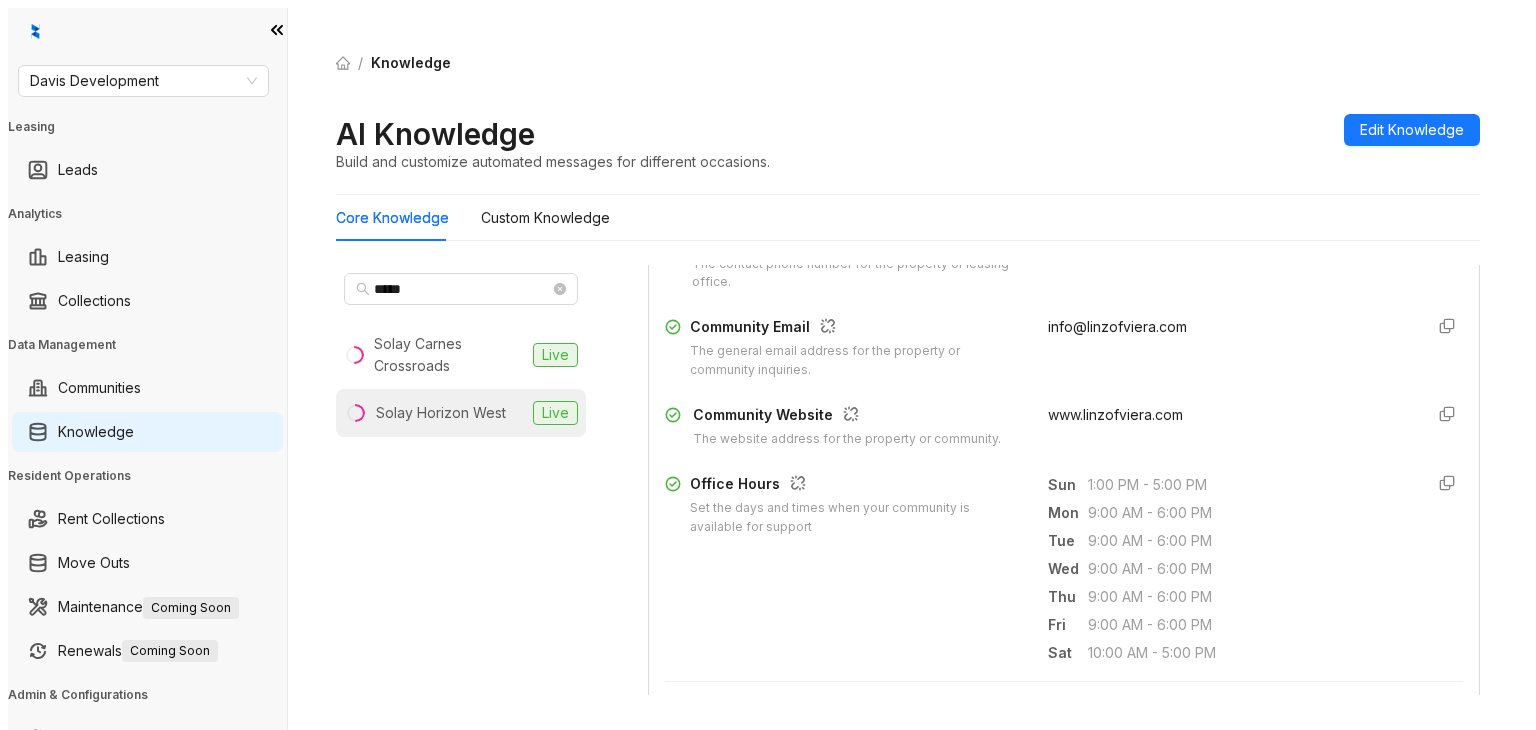 click on "Solay Horizon West" at bounding box center (449, 355) 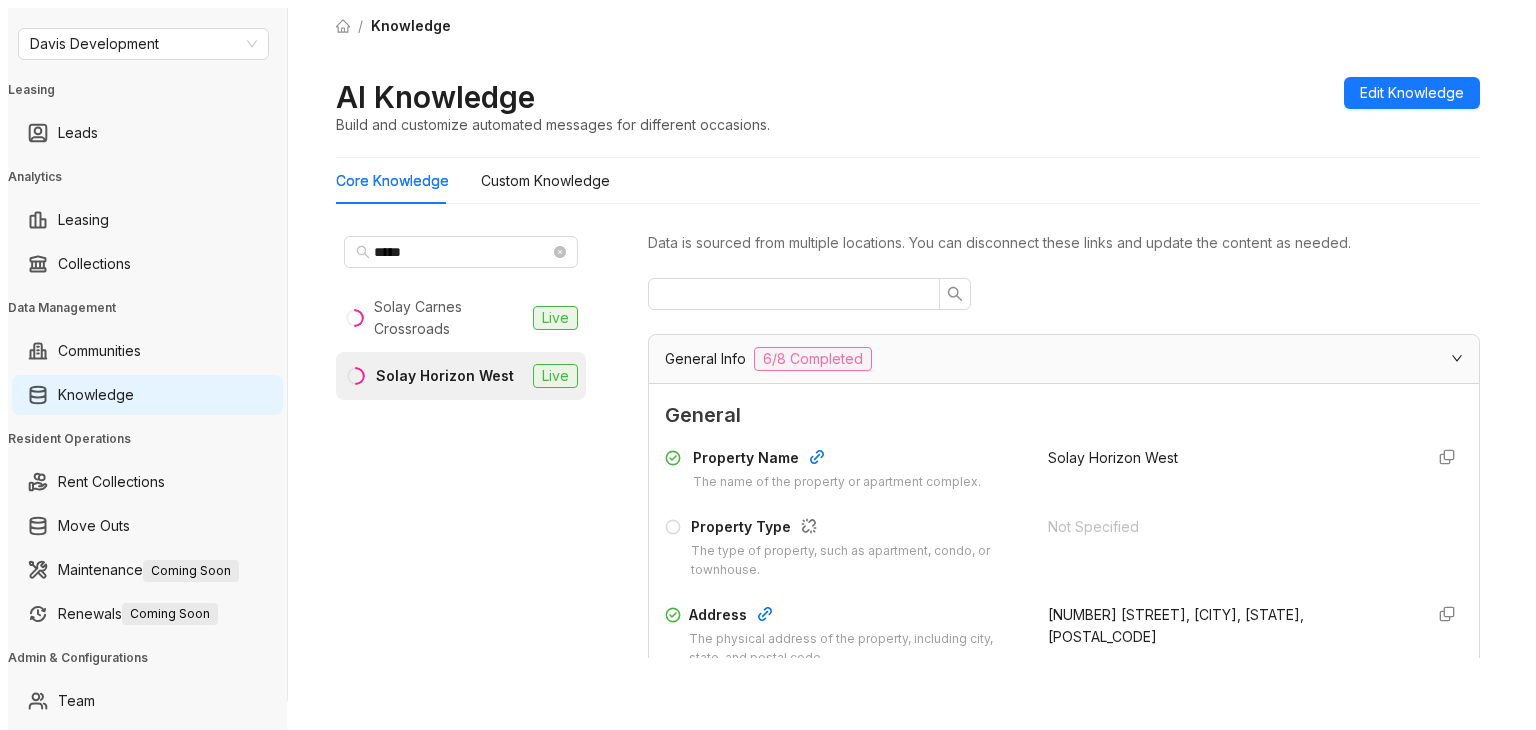 scroll, scrollTop: 56, scrollLeft: 0, axis: vertical 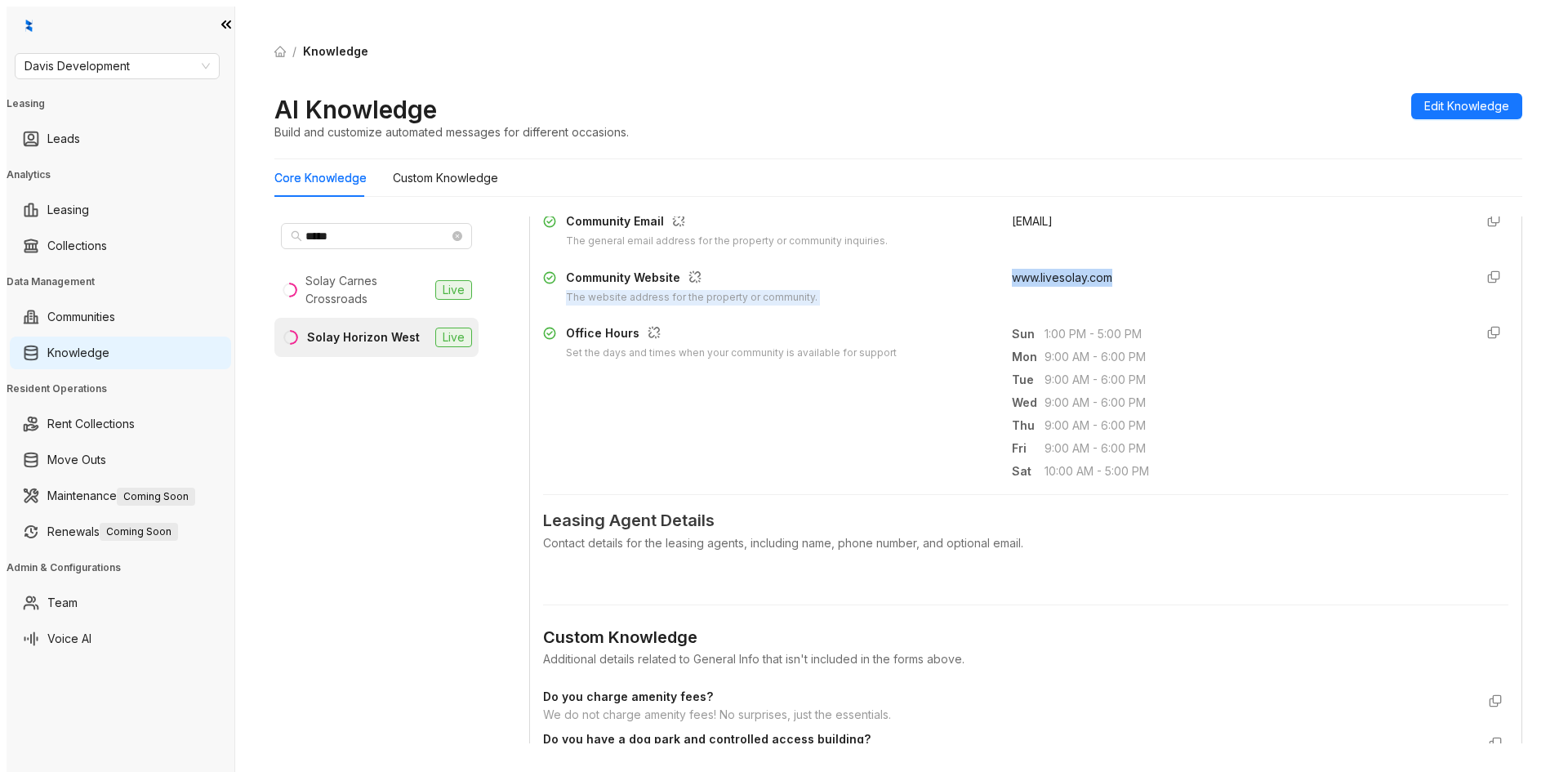 drag, startPoint x: 1126, startPoint y: 257, endPoint x: 989, endPoint y: 251, distance: 137.13132 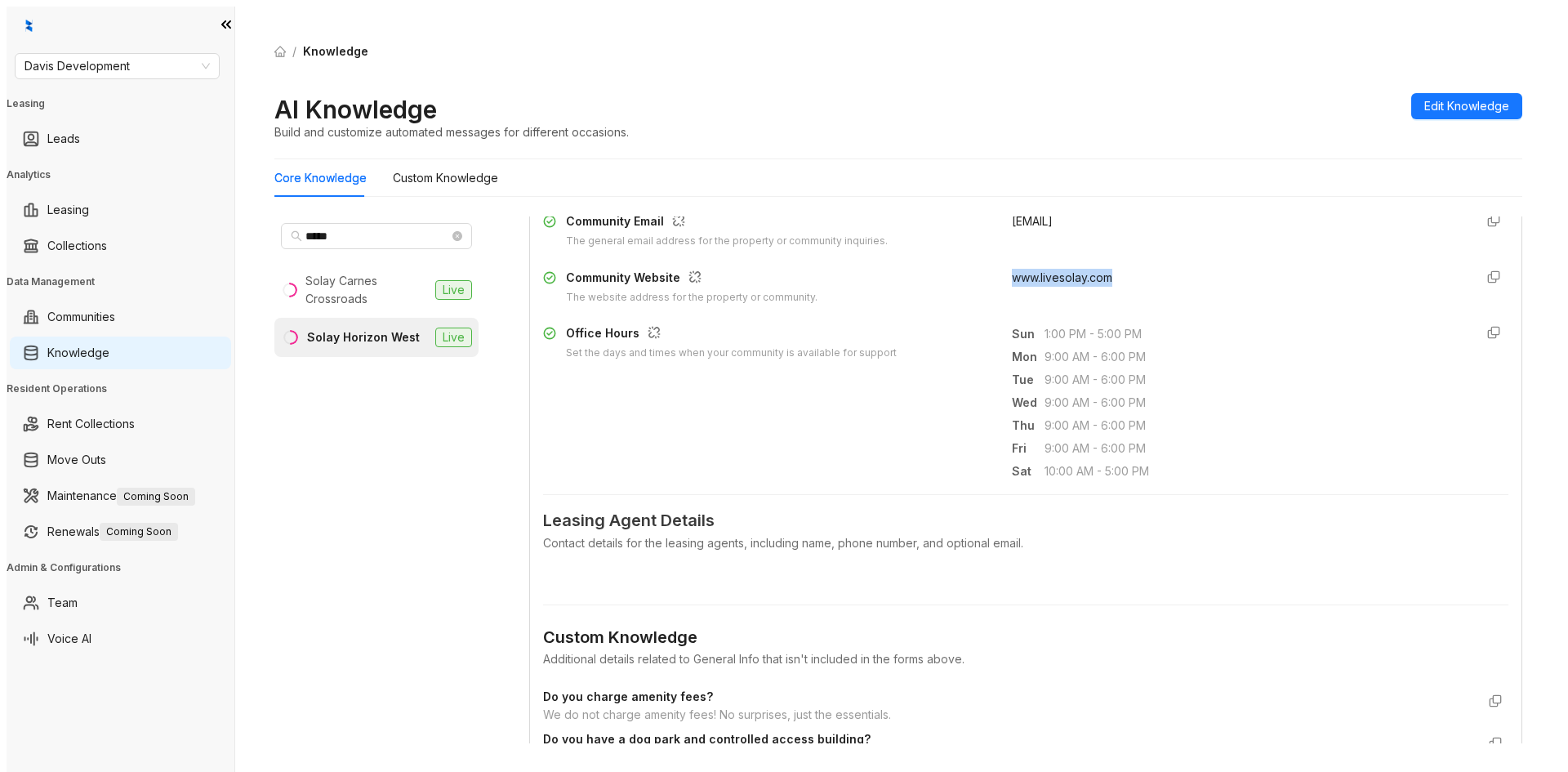 drag, startPoint x: 1001, startPoint y: 257, endPoint x: 1111, endPoint y: 256, distance: 110.00455 